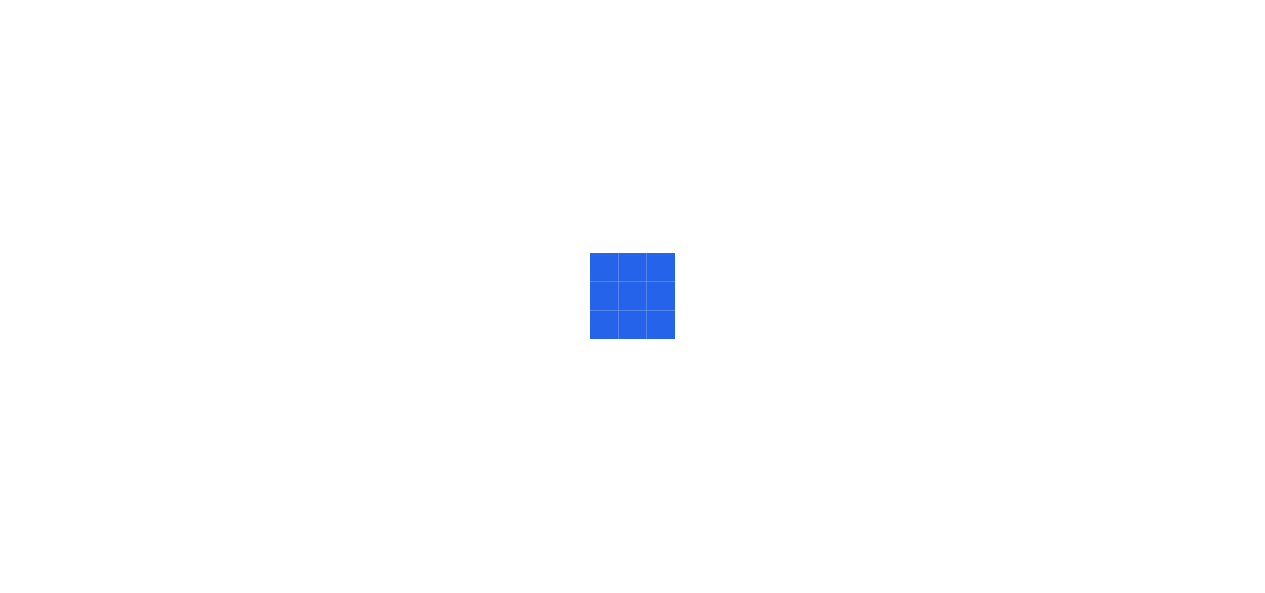 scroll, scrollTop: 0, scrollLeft: 0, axis: both 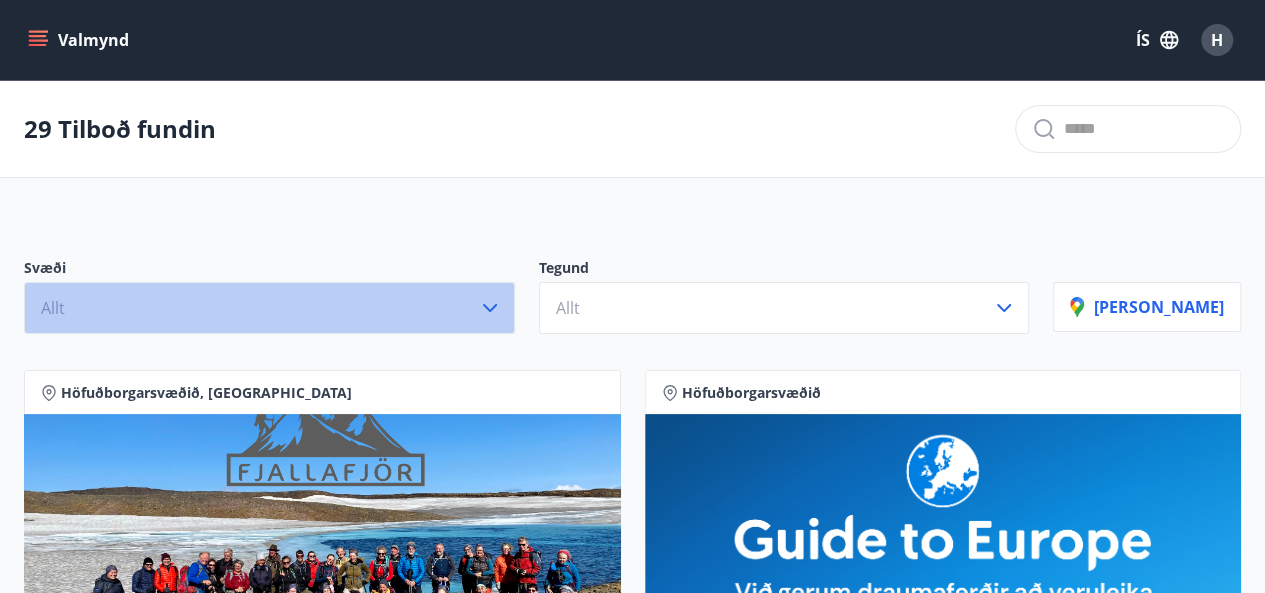 click 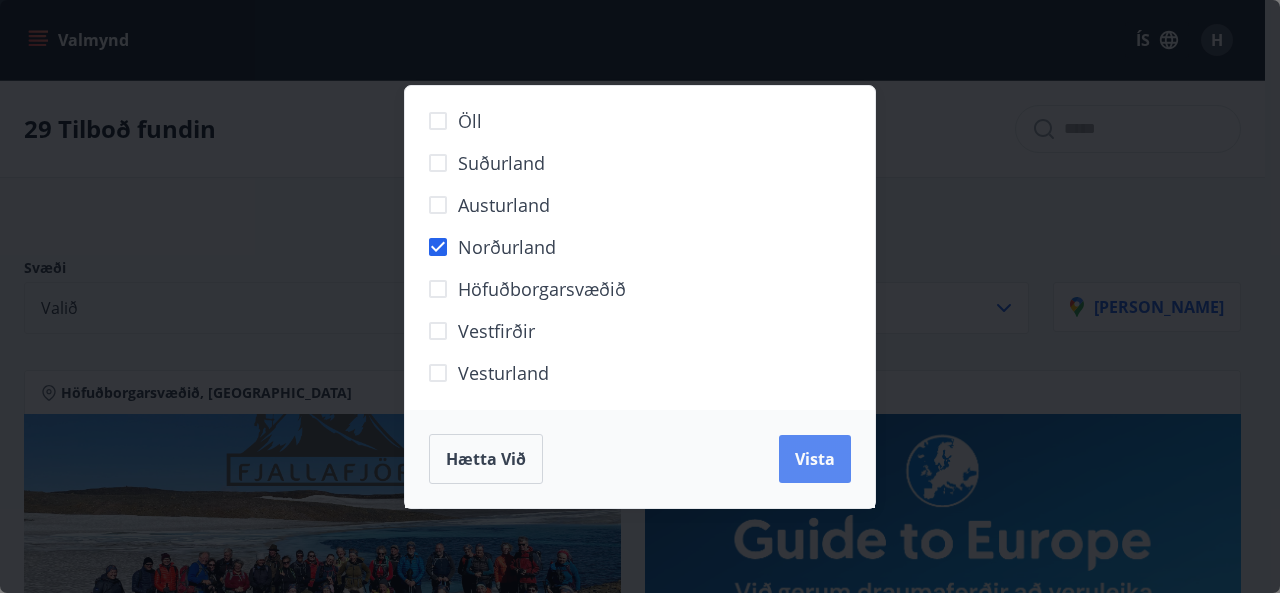 click on "Vista" at bounding box center (815, 459) 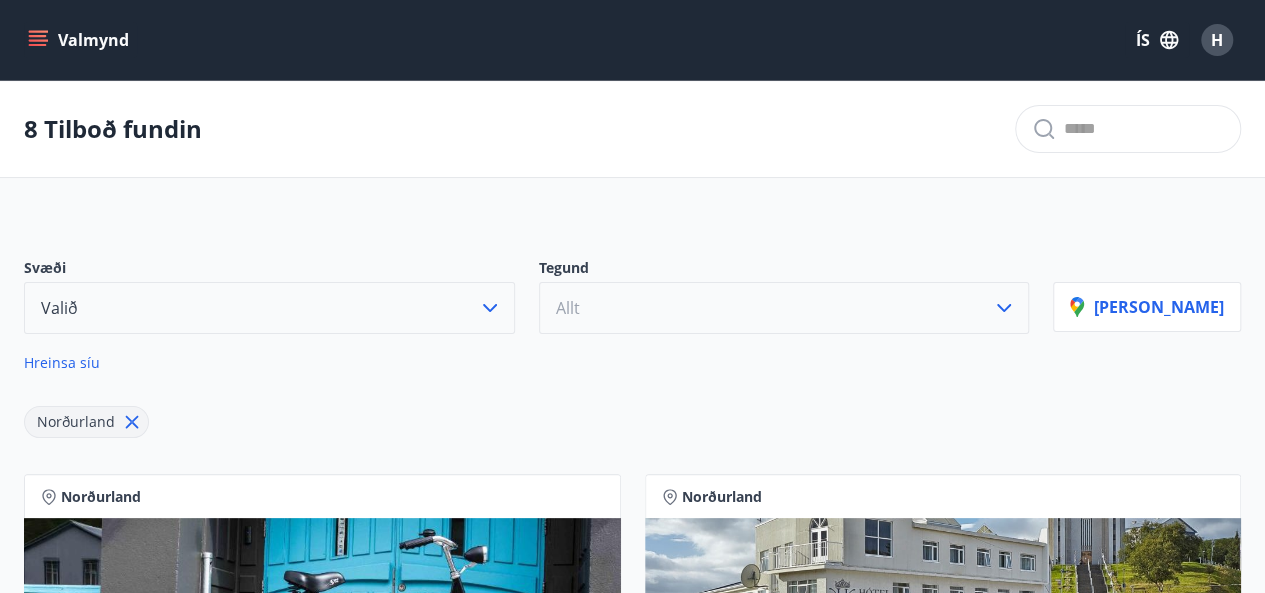 click 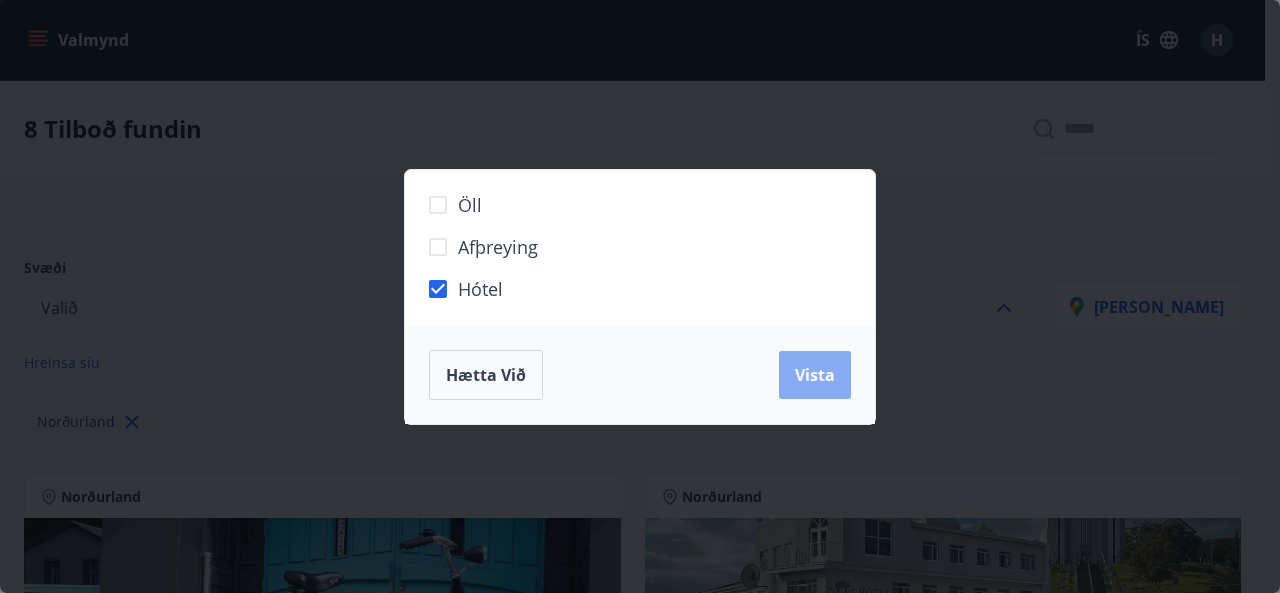 click on "Vista" at bounding box center (815, 375) 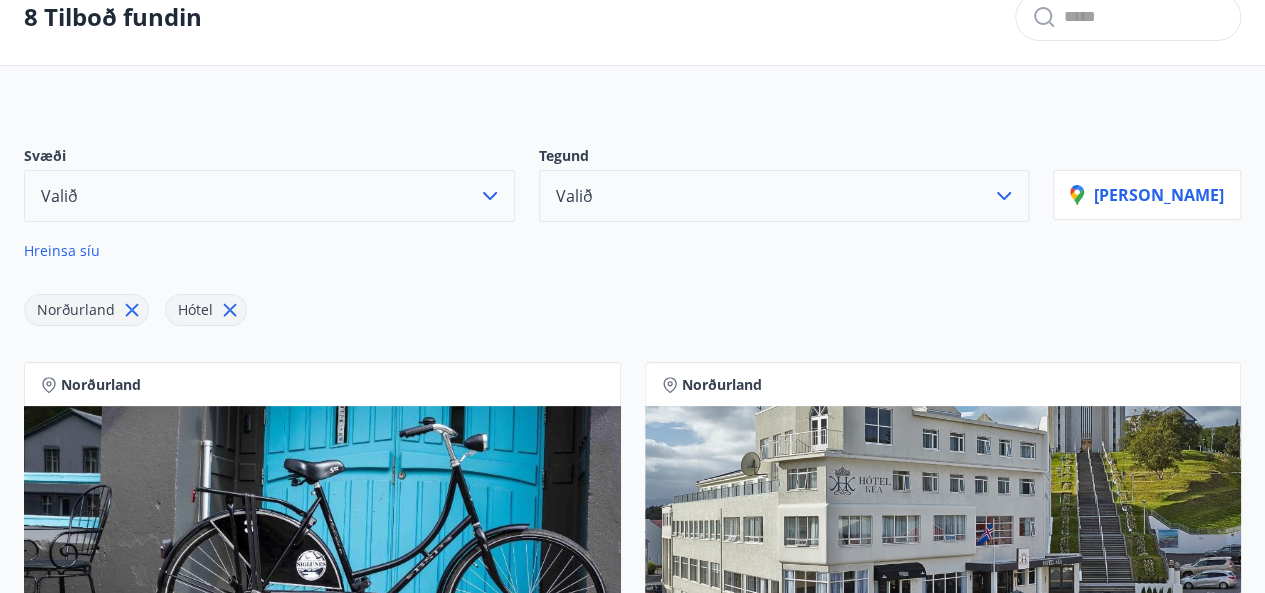 scroll, scrollTop: 78, scrollLeft: 0, axis: vertical 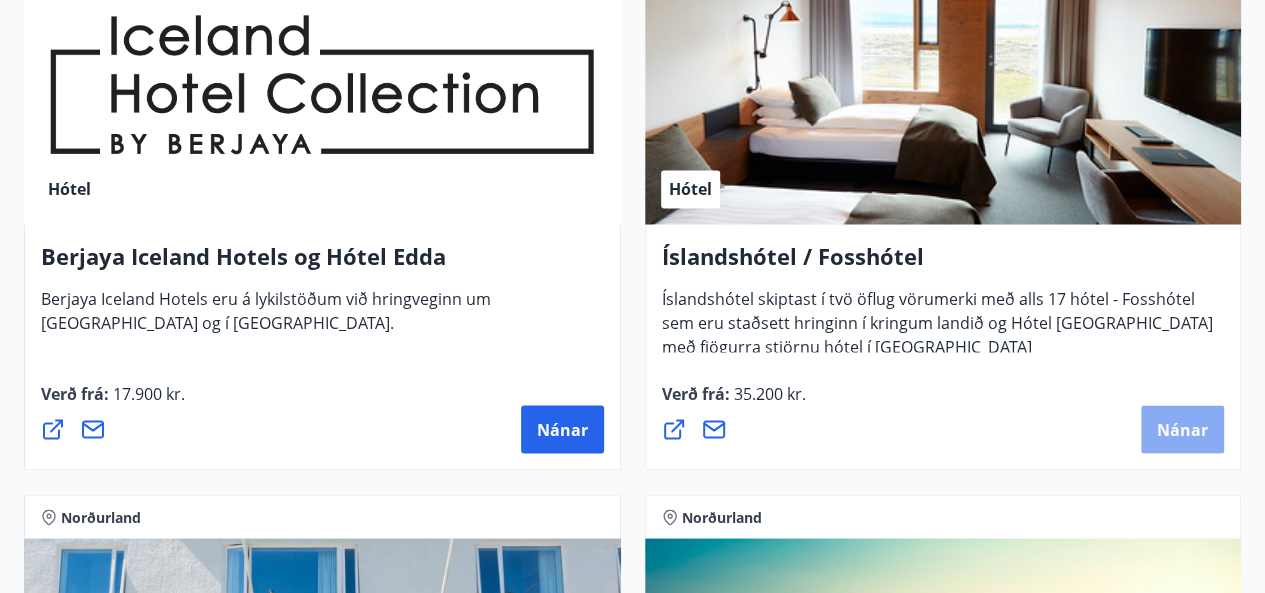 click on "Nánar" at bounding box center (1182, 429) 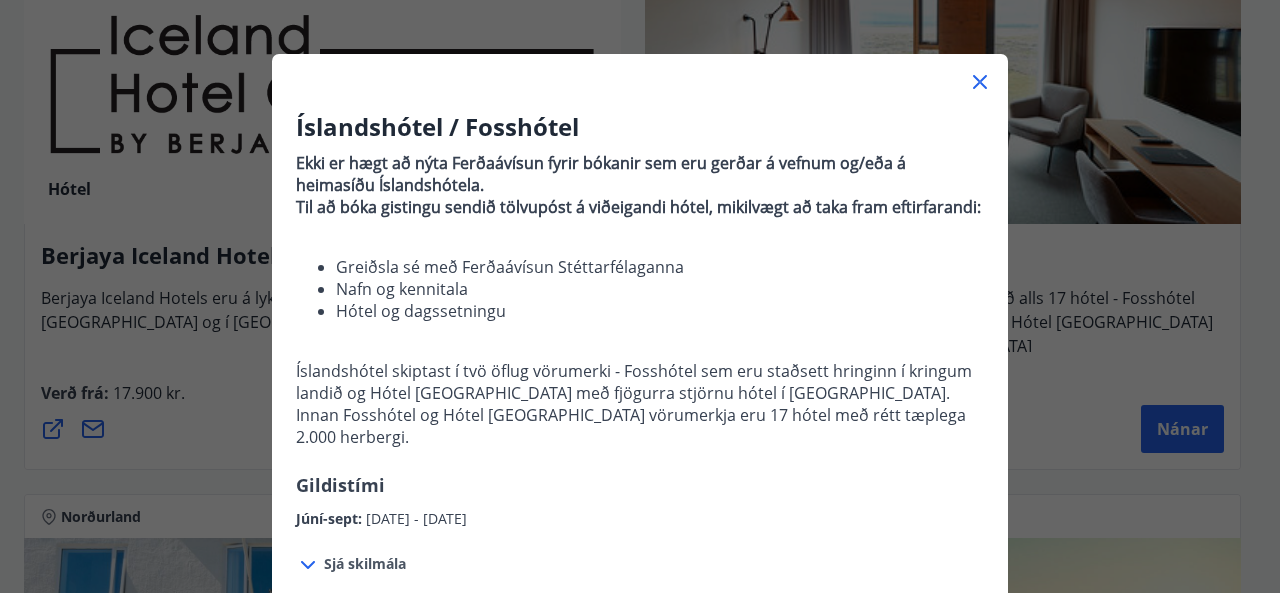 scroll, scrollTop: 0, scrollLeft: 0, axis: both 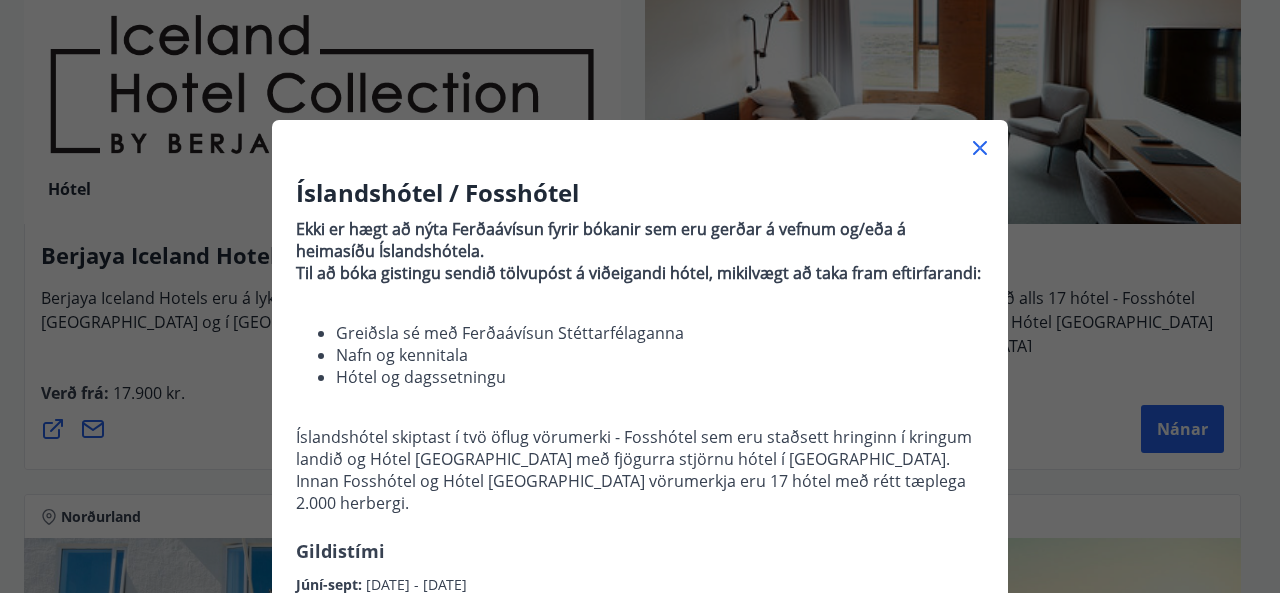 click 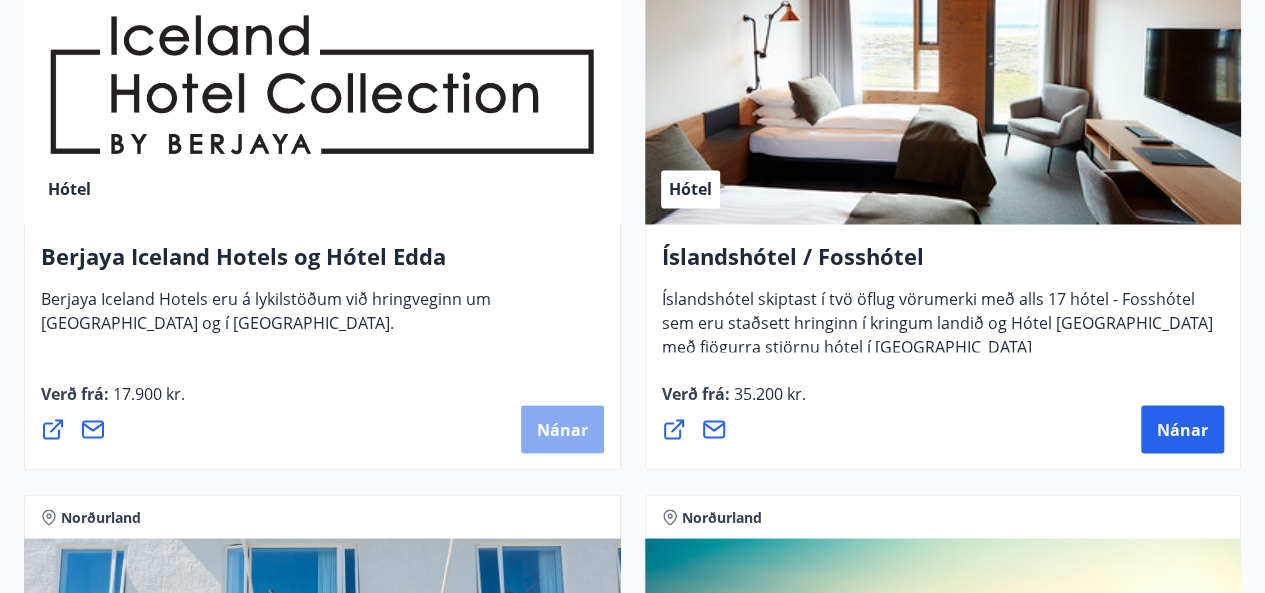 click on "Nánar" at bounding box center (562, 429) 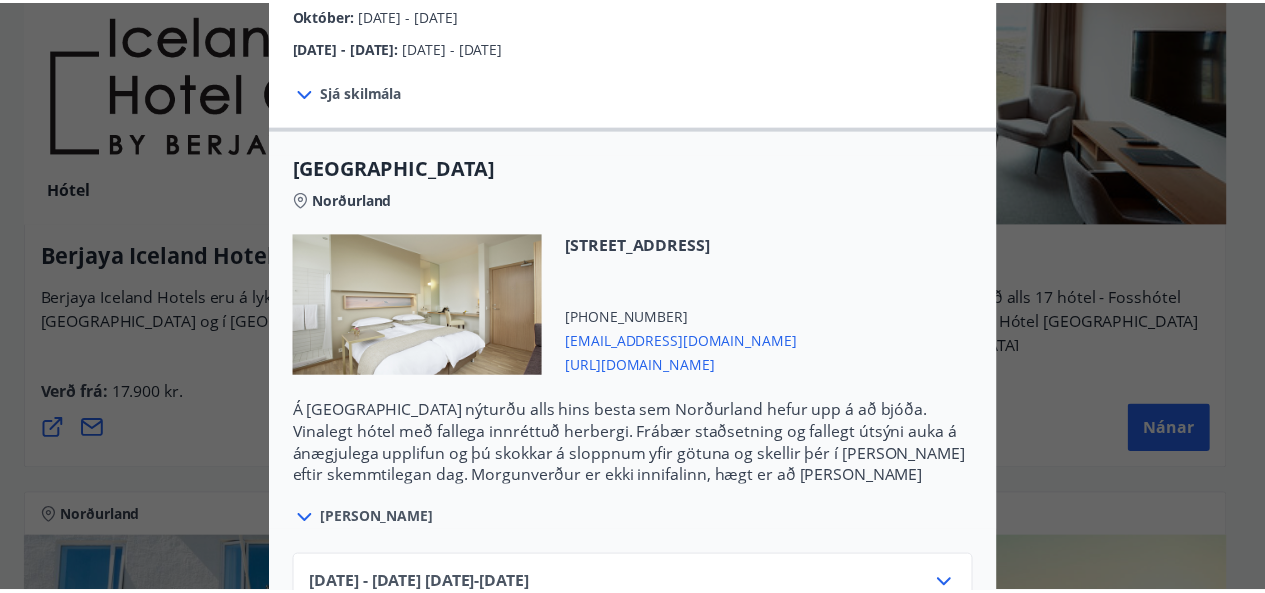 scroll, scrollTop: 0, scrollLeft: 0, axis: both 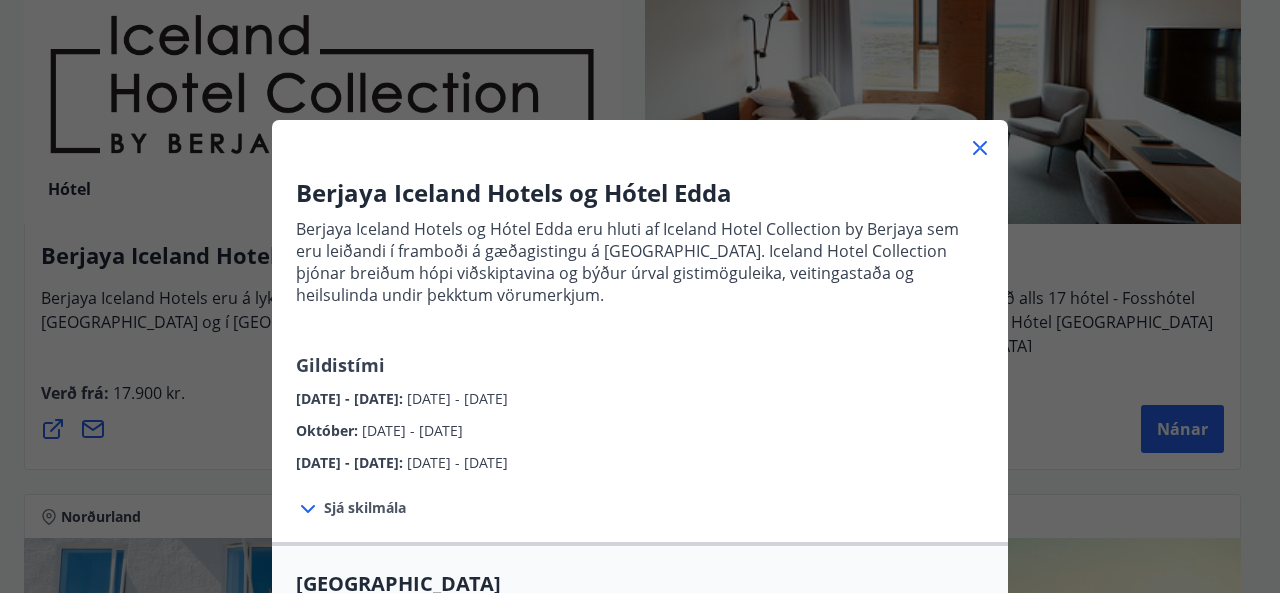 click 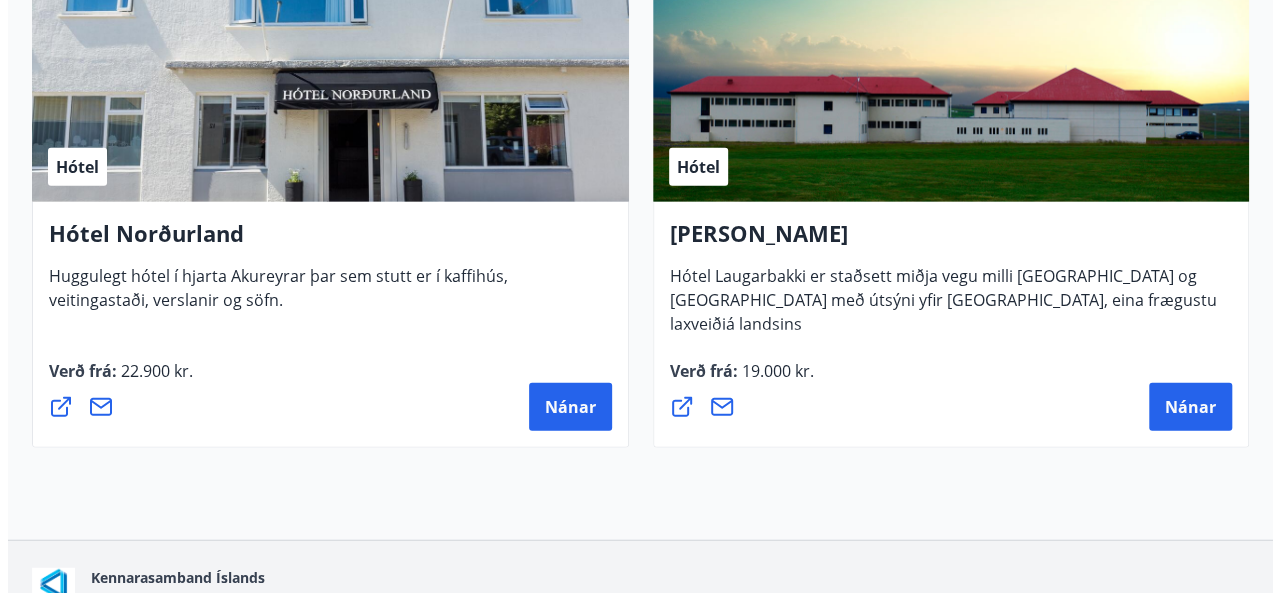 scroll, scrollTop: 2278, scrollLeft: 0, axis: vertical 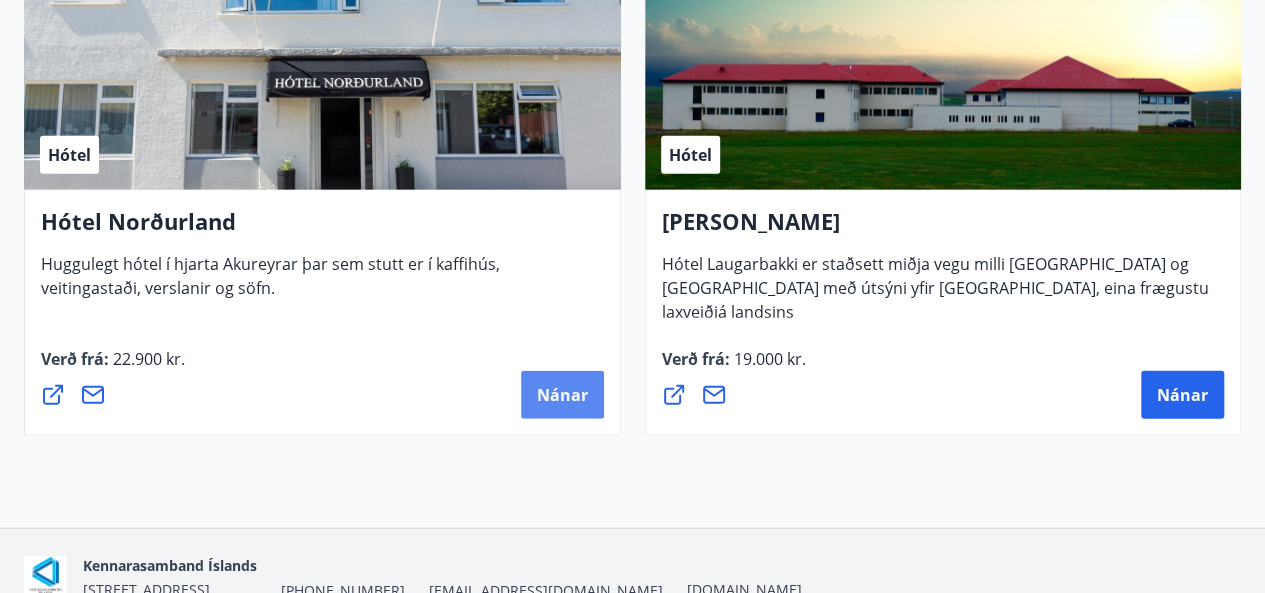 click on "Nánar" at bounding box center (562, 395) 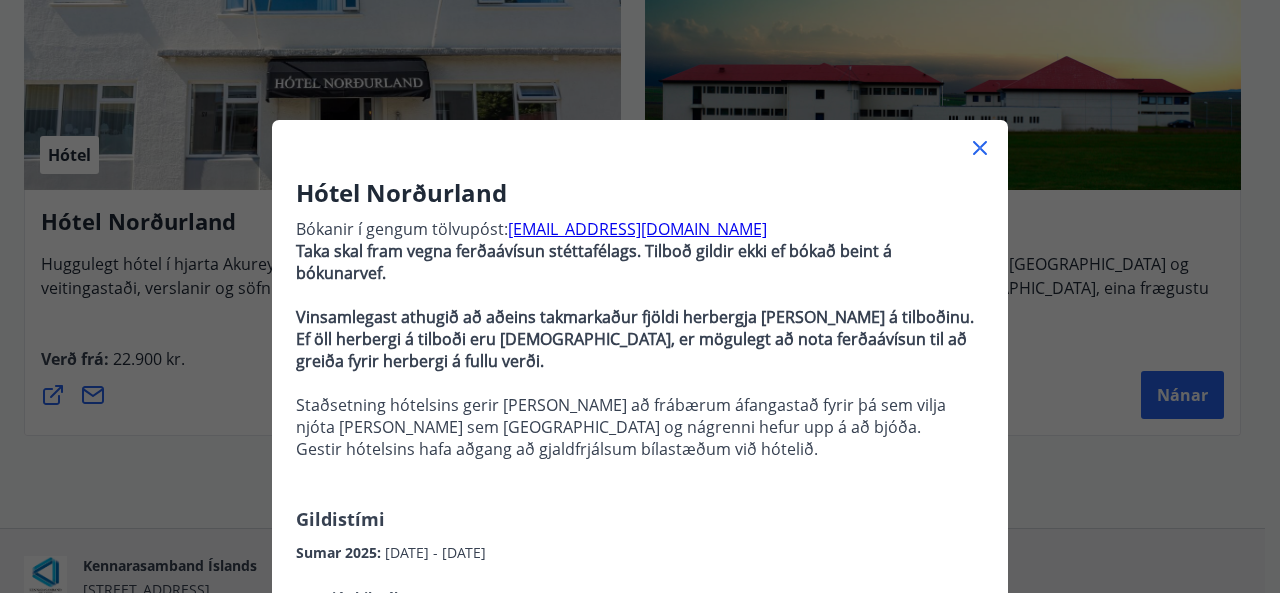 scroll, scrollTop: 0, scrollLeft: 0, axis: both 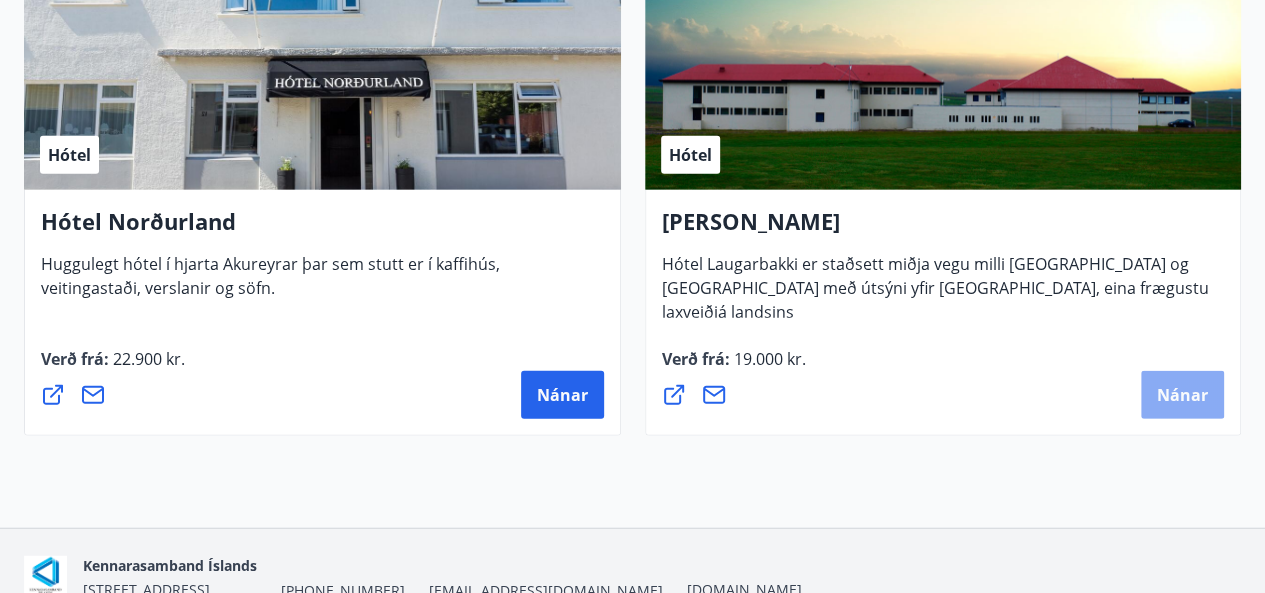 click on "Nánar" at bounding box center [1182, 395] 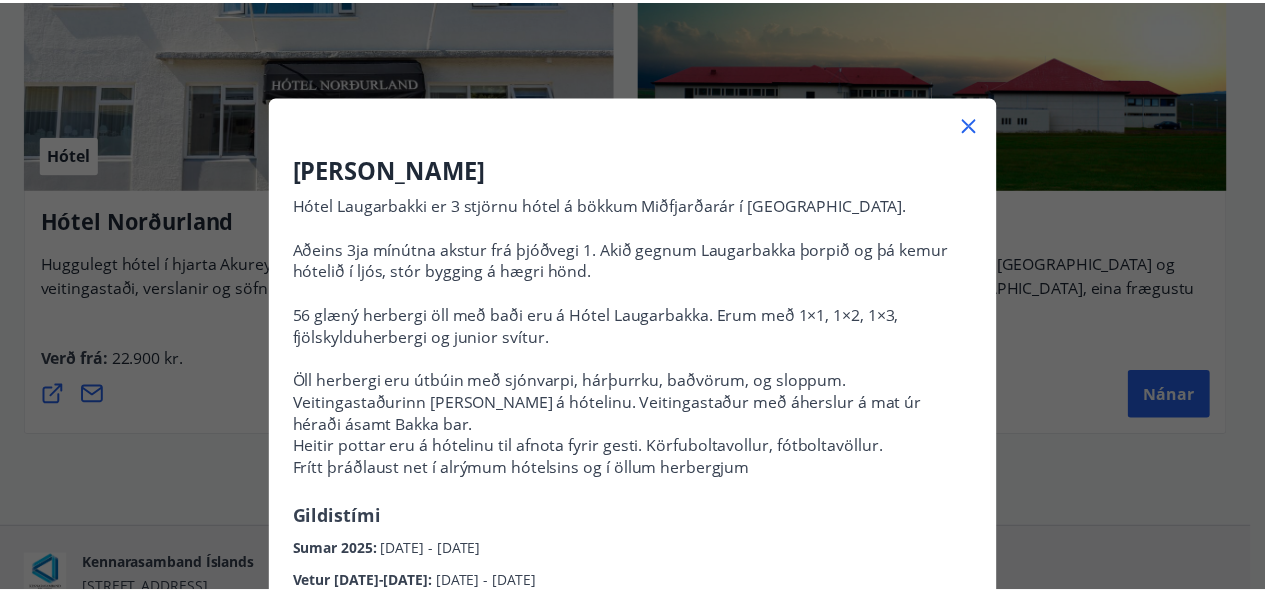 scroll, scrollTop: 0, scrollLeft: 0, axis: both 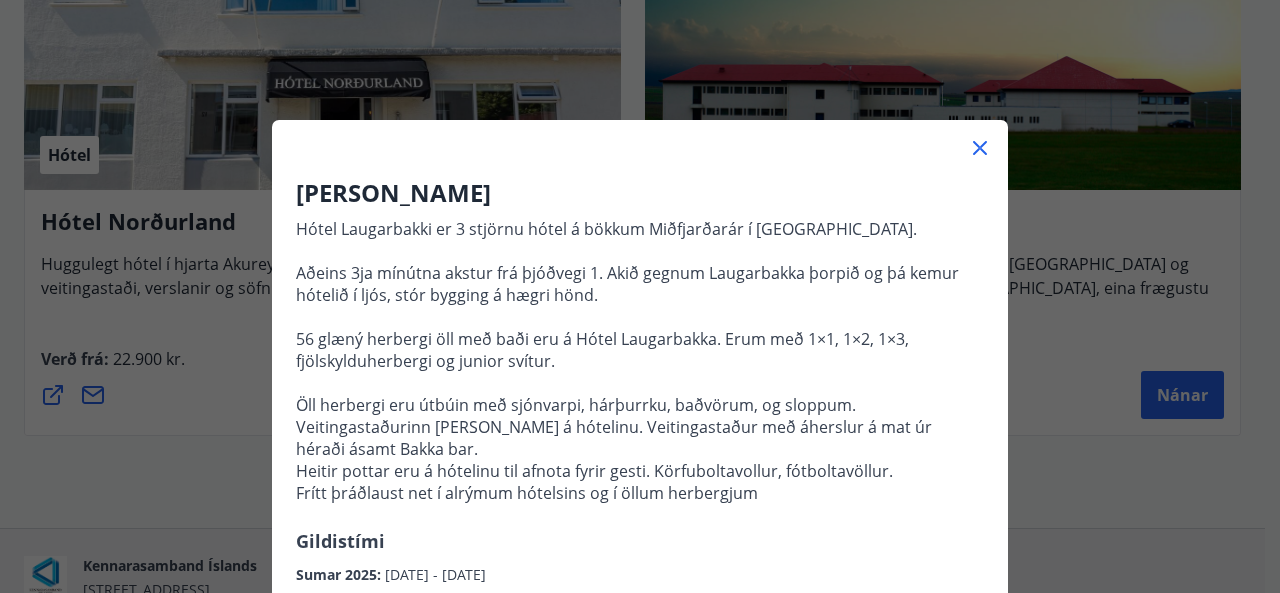 click 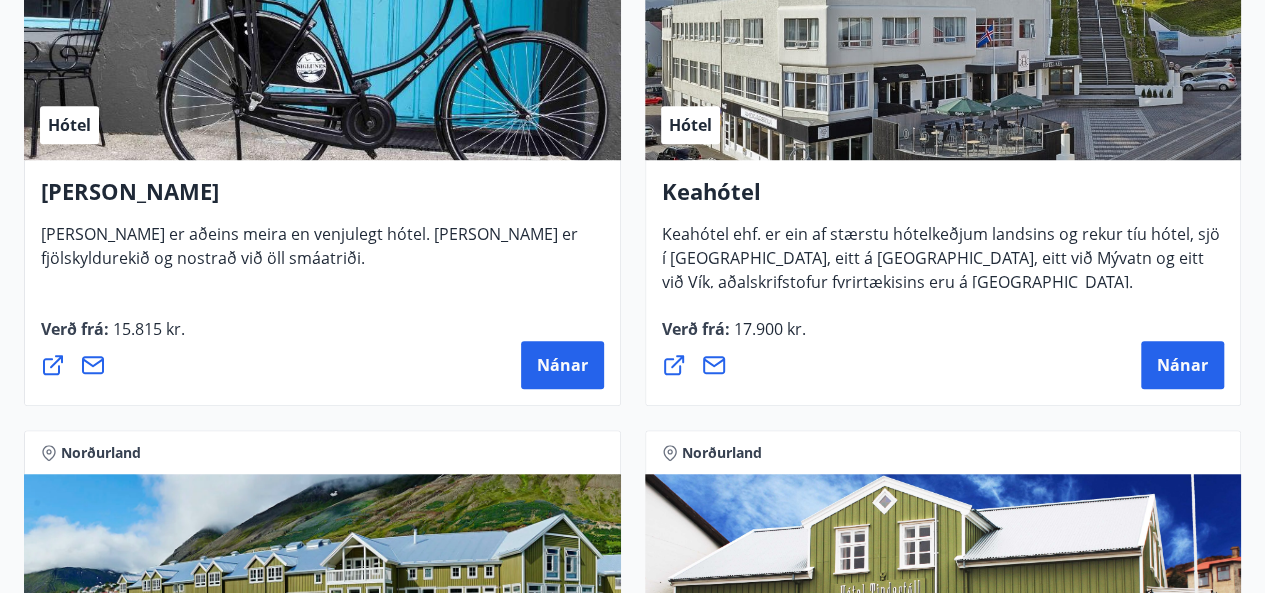 scroll, scrollTop: 578, scrollLeft: 0, axis: vertical 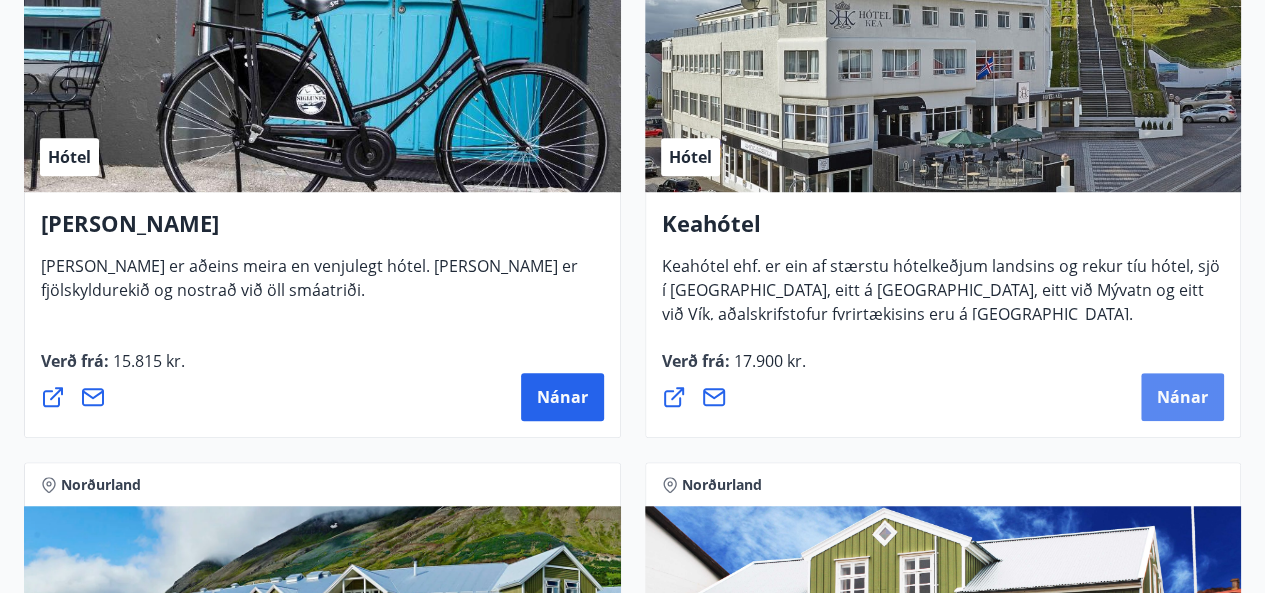 click on "Nánar" at bounding box center [1182, 397] 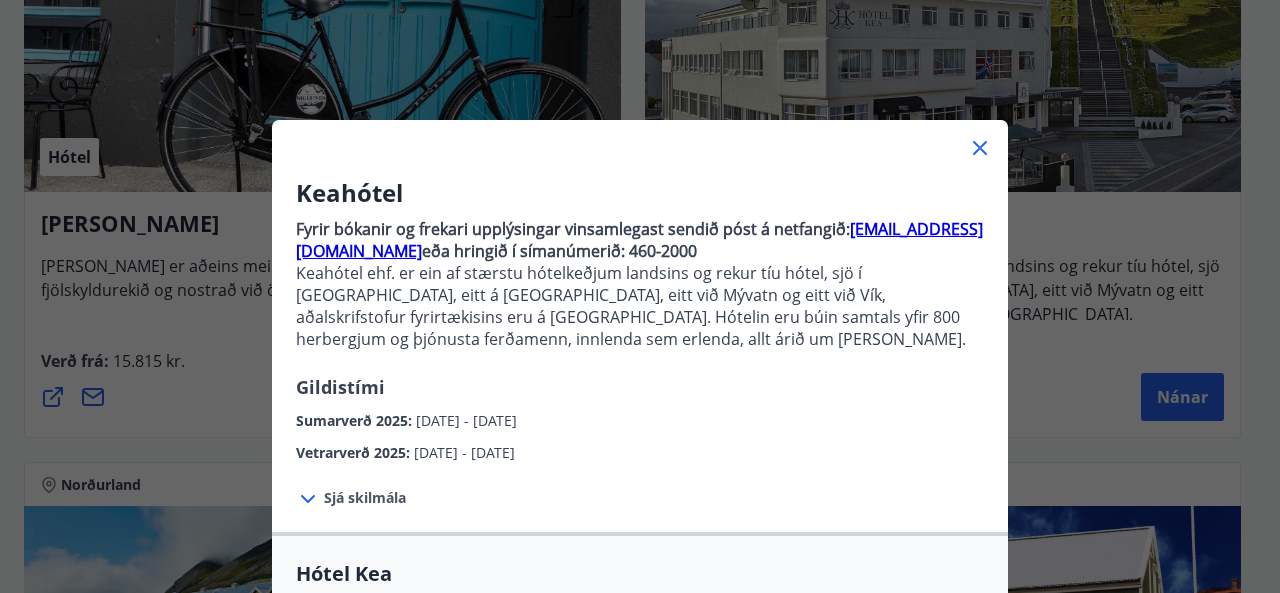 click at bounding box center [640, 140] 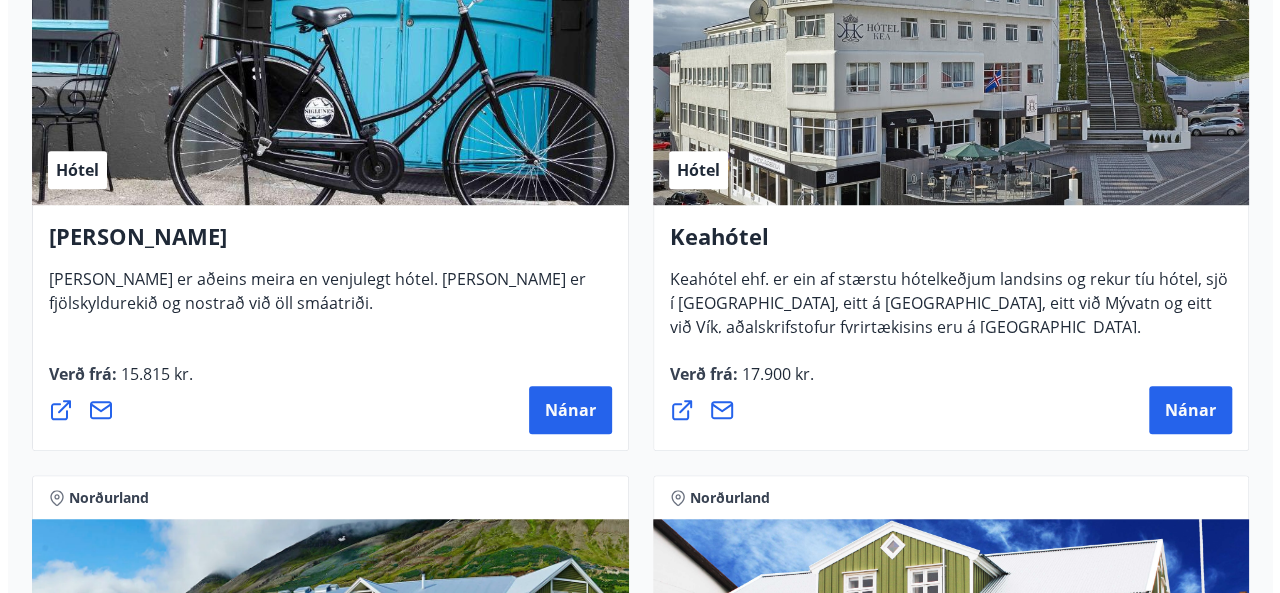 scroll, scrollTop: 578, scrollLeft: 0, axis: vertical 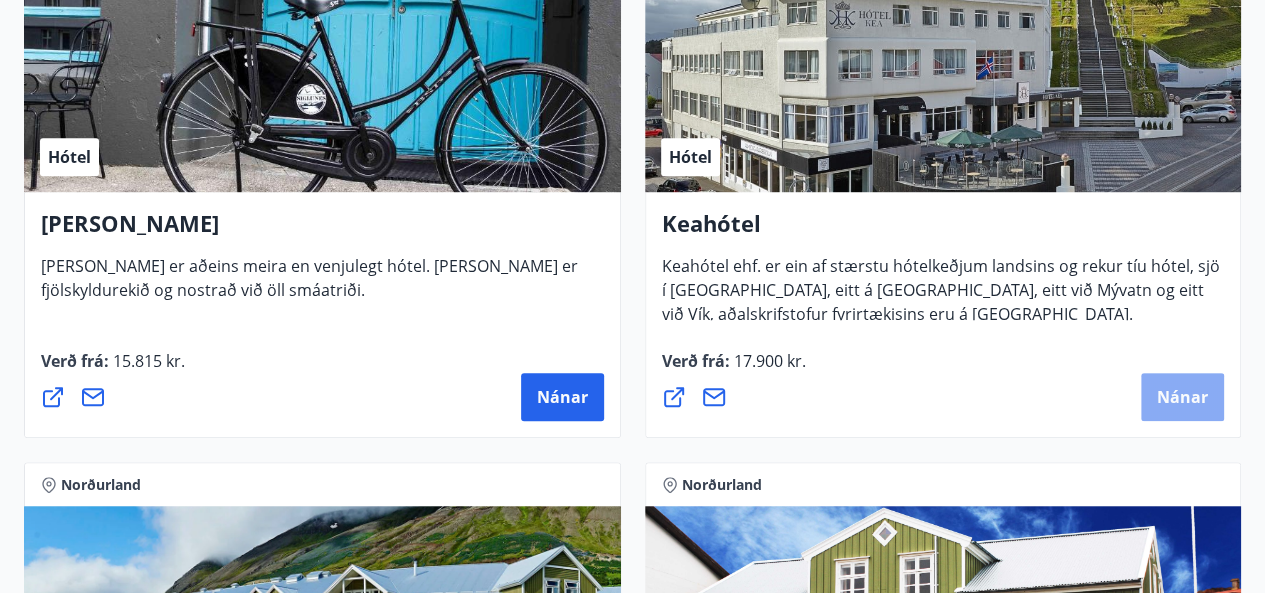 click on "Nánar" at bounding box center [1182, 397] 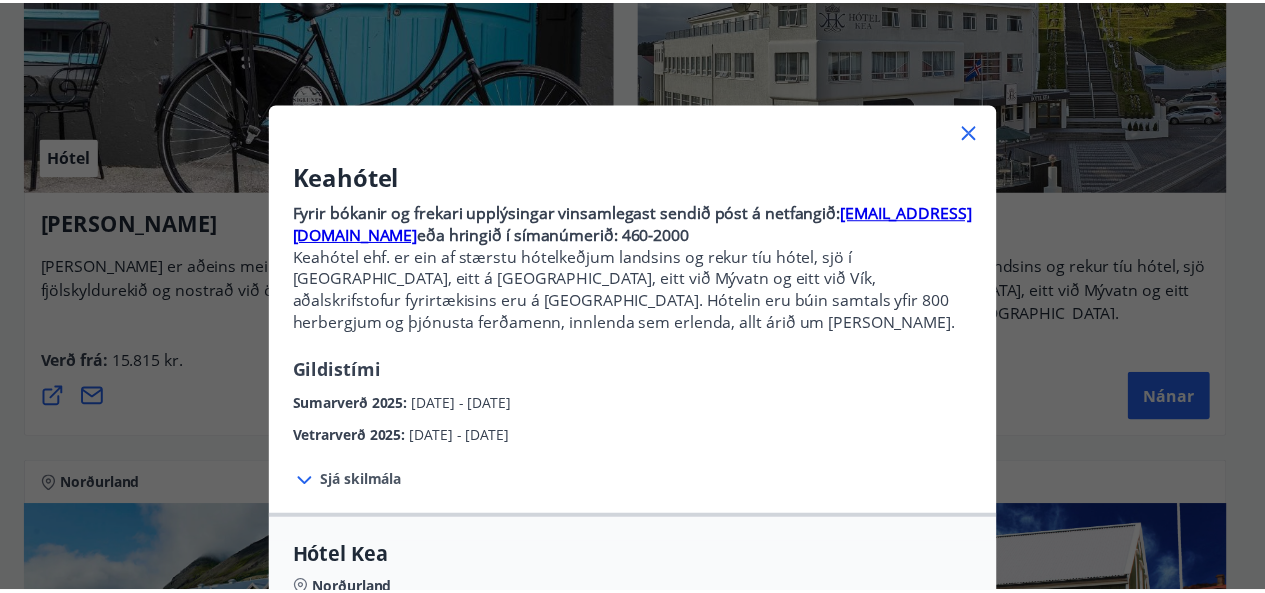 scroll, scrollTop: 0, scrollLeft: 0, axis: both 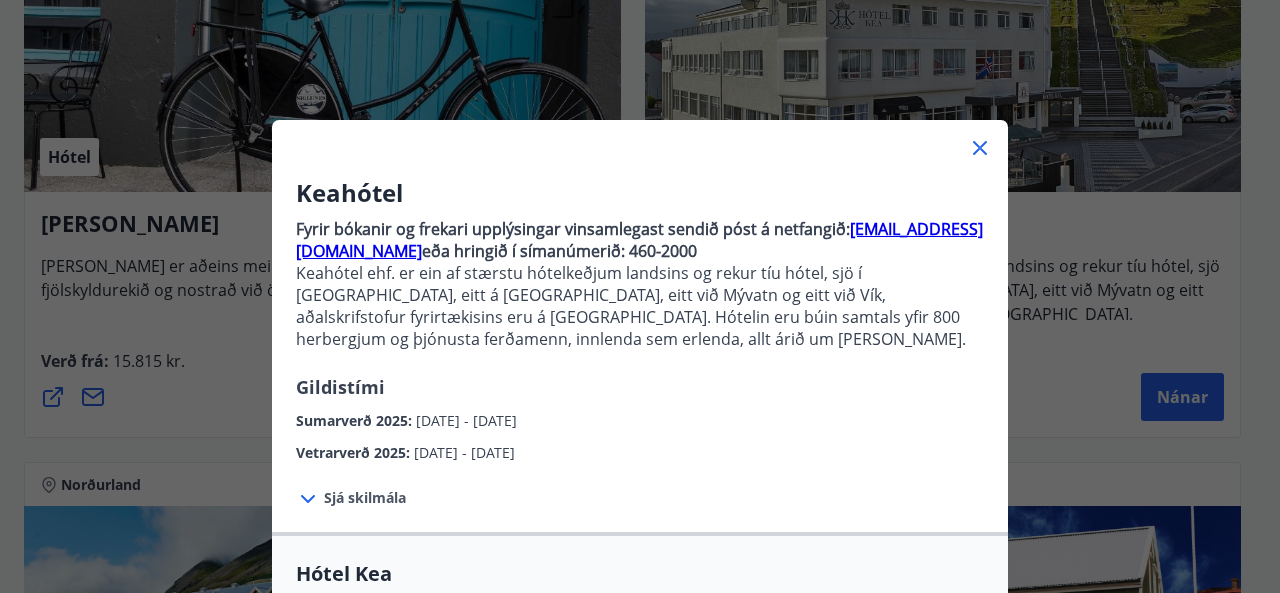 click 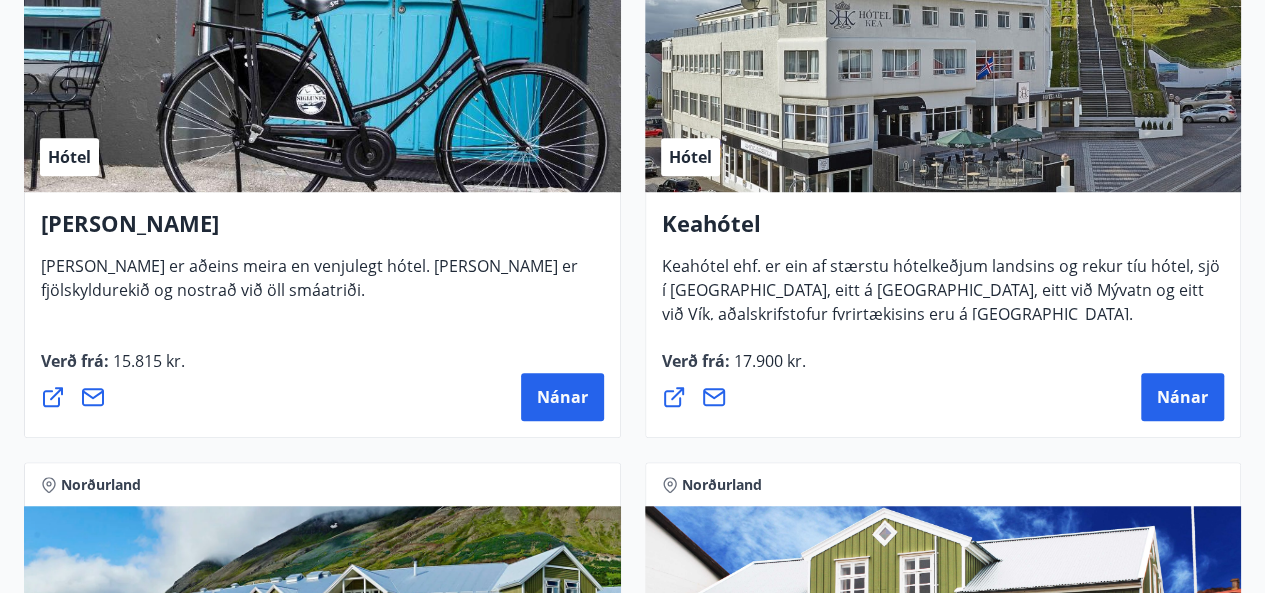 scroll, scrollTop: 0, scrollLeft: 0, axis: both 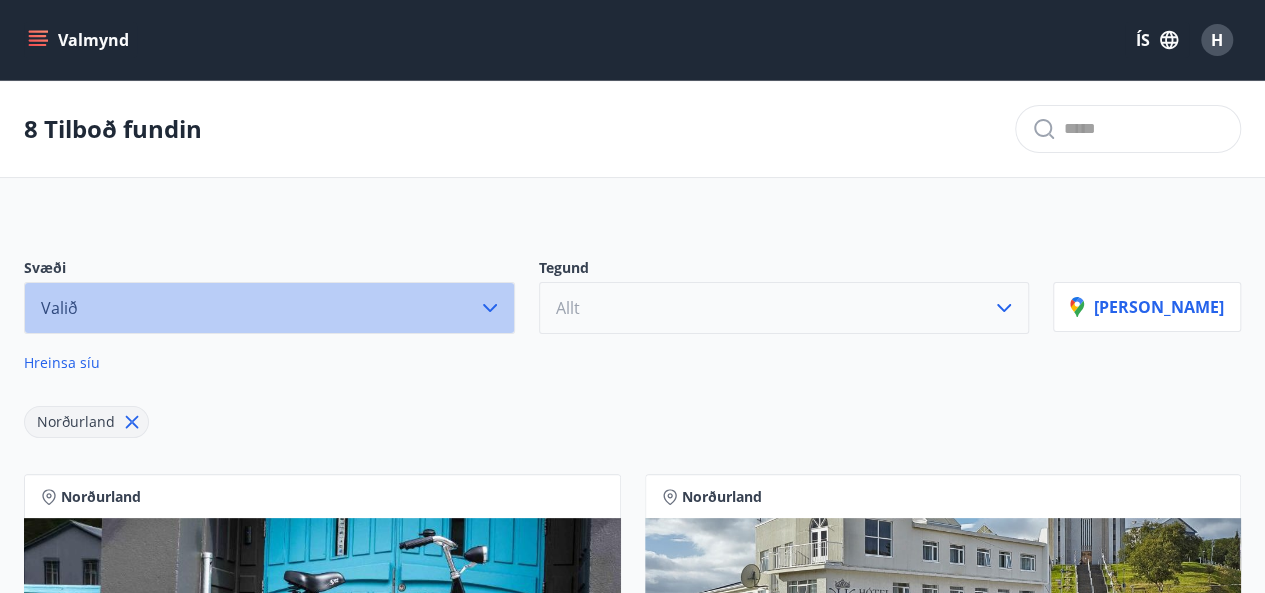click 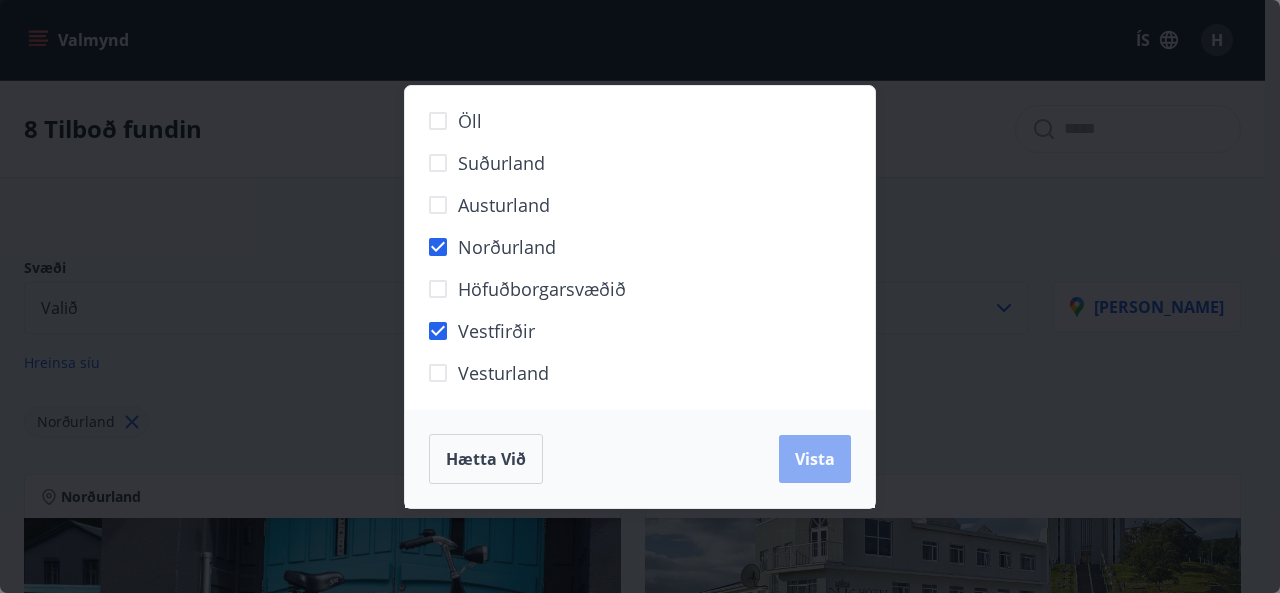 click on "Vista" at bounding box center [815, 459] 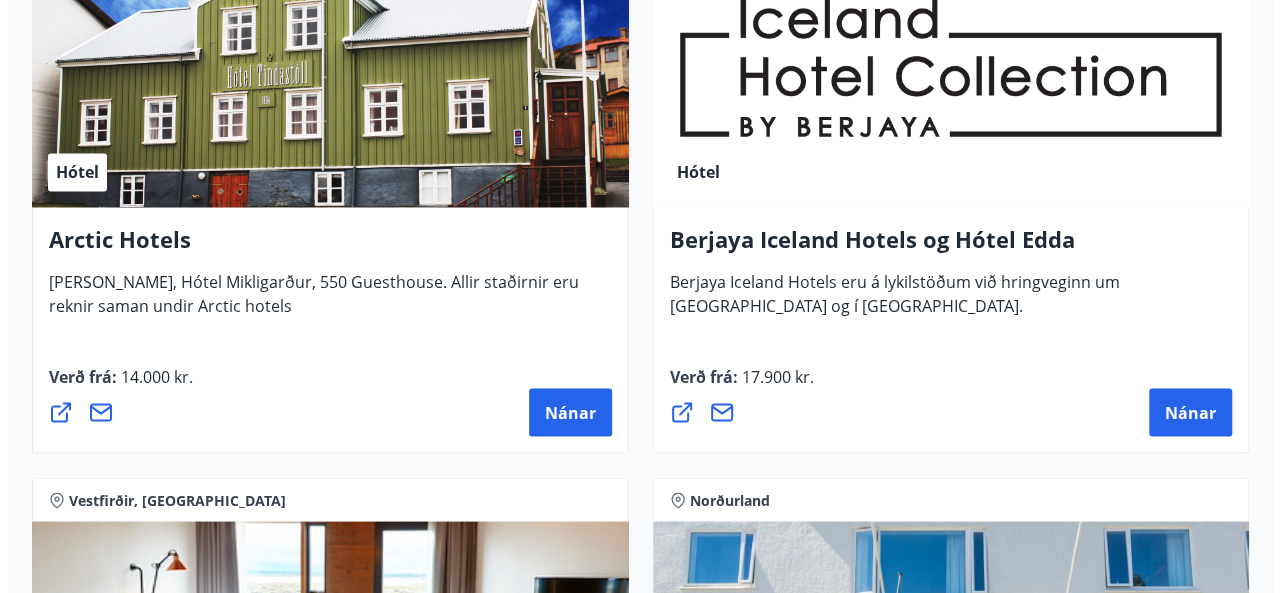 scroll, scrollTop: 1700, scrollLeft: 0, axis: vertical 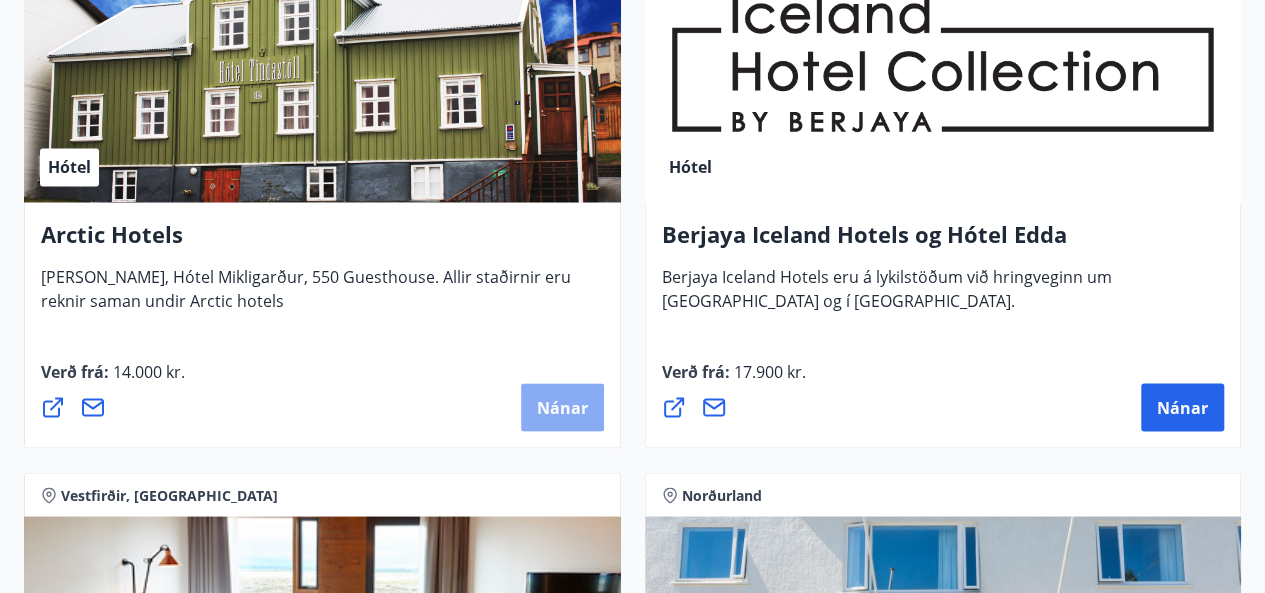 click on "Nánar" at bounding box center (562, 407) 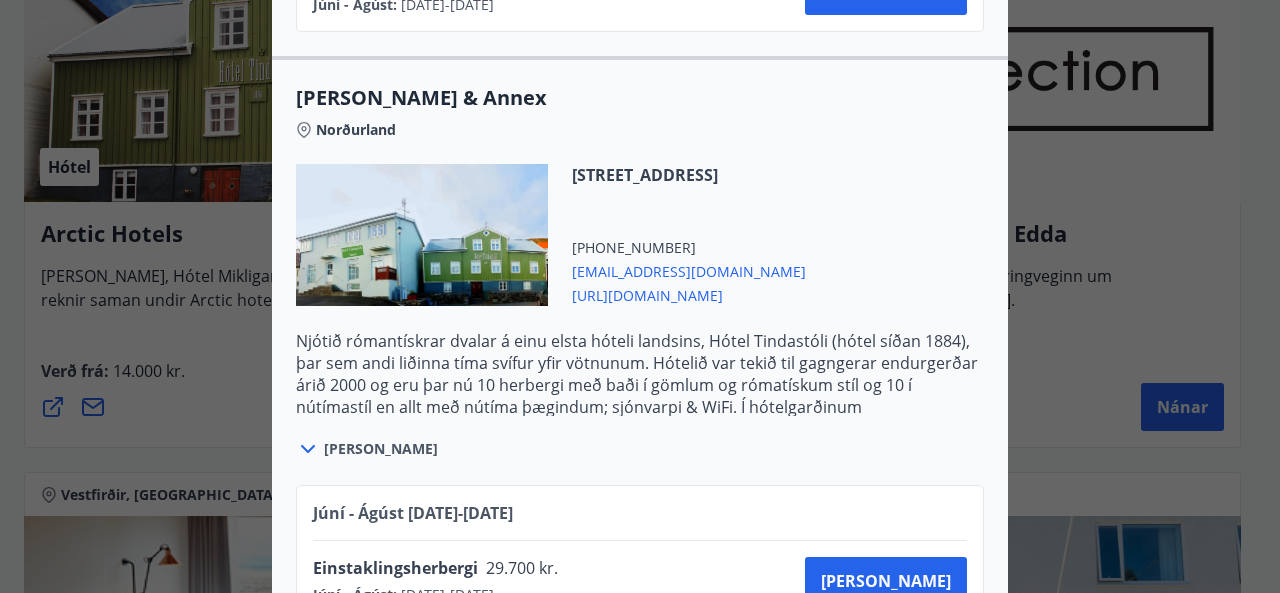scroll, scrollTop: 1600, scrollLeft: 0, axis: vertical 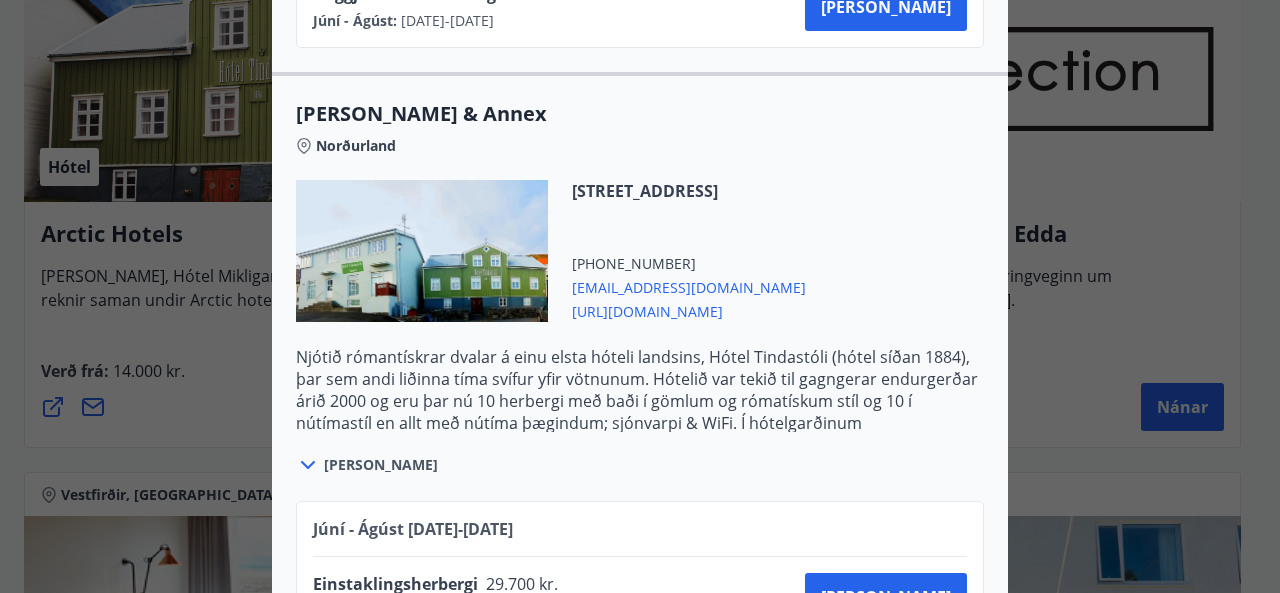 click 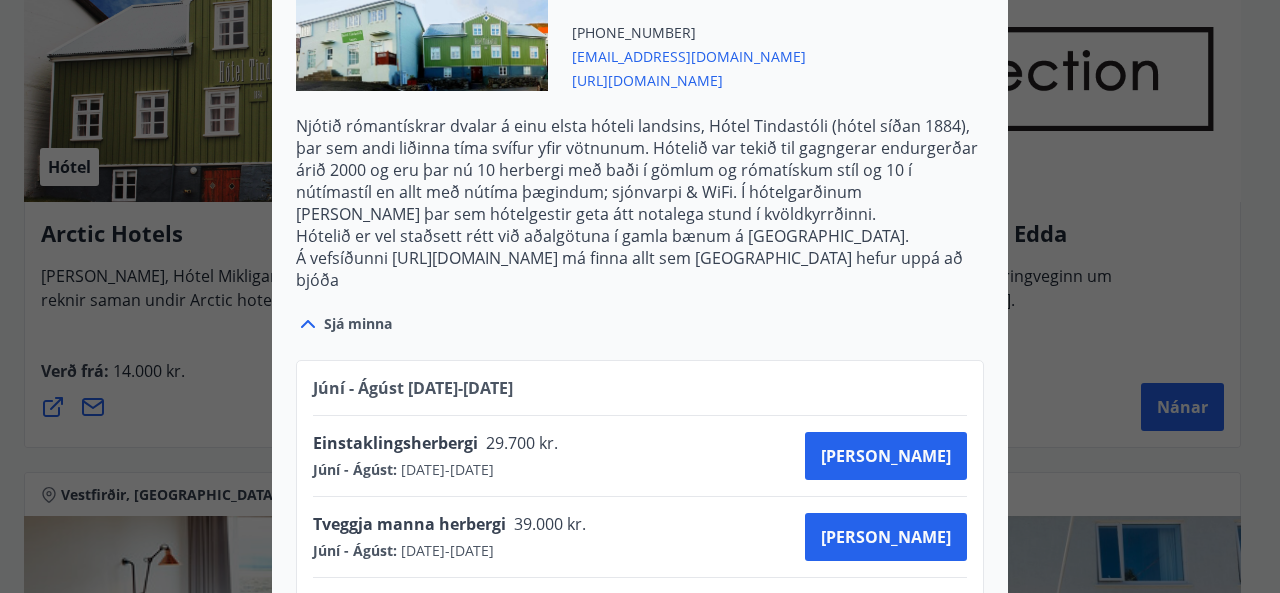 scroll, scrollTop: 1800, scrollLeft: 0, axis: vertical 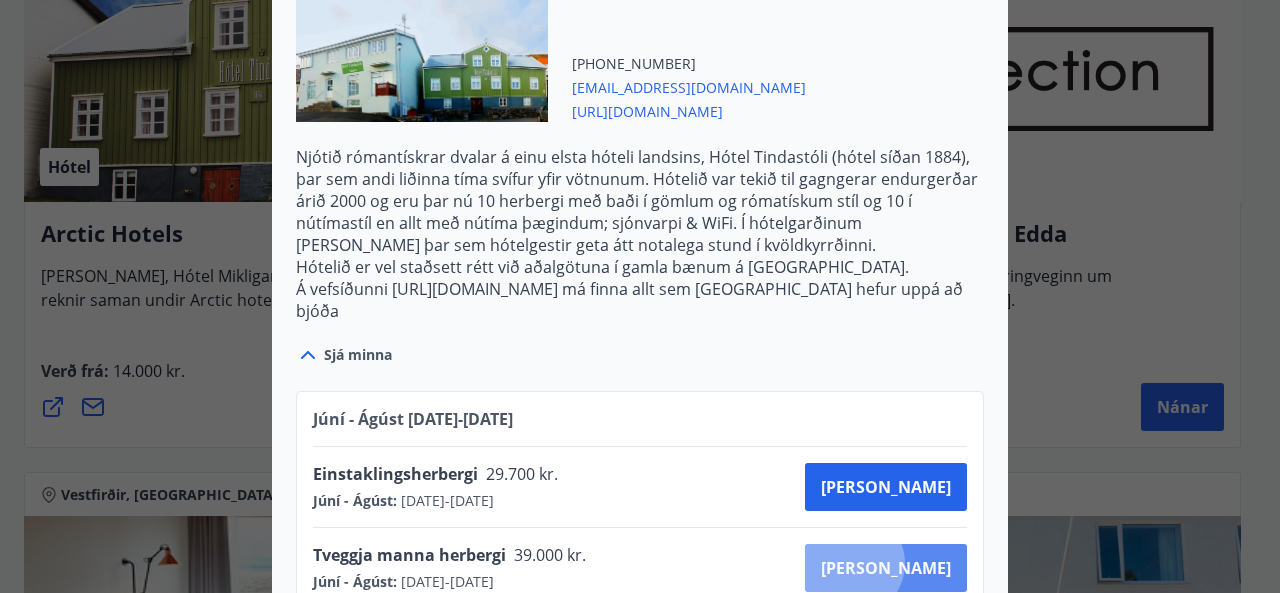 click on "[PERSON_NAME]" at bounding box center [886, 568] 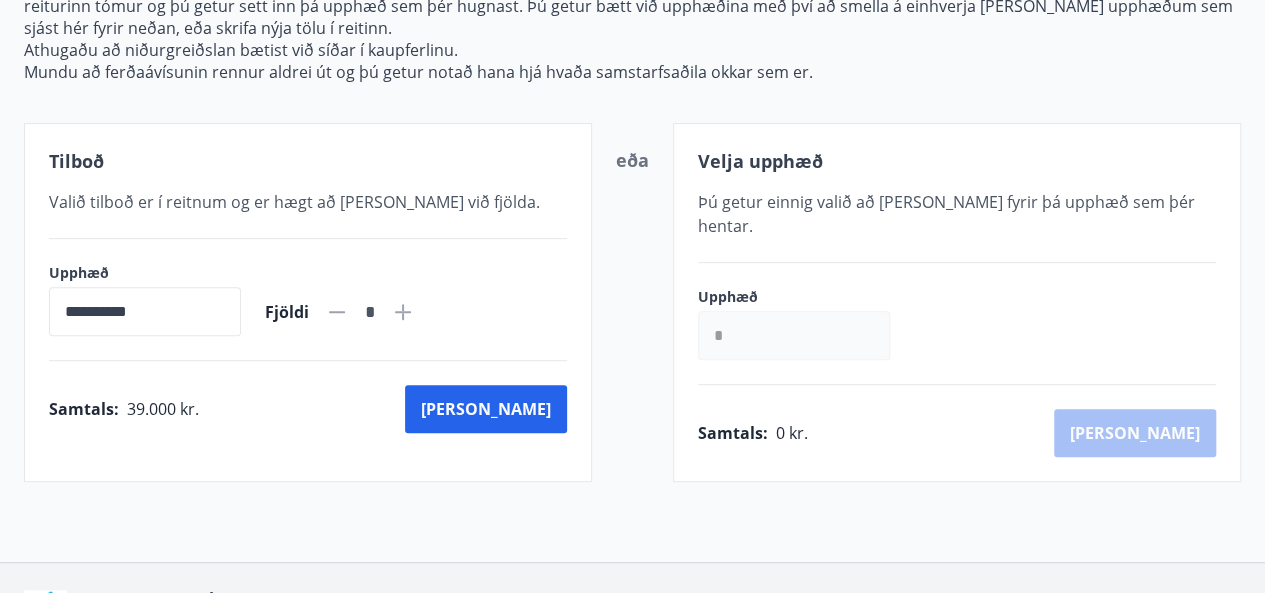 scroll, scrollTop: 389, scrollLeft: 0, axis: vertical 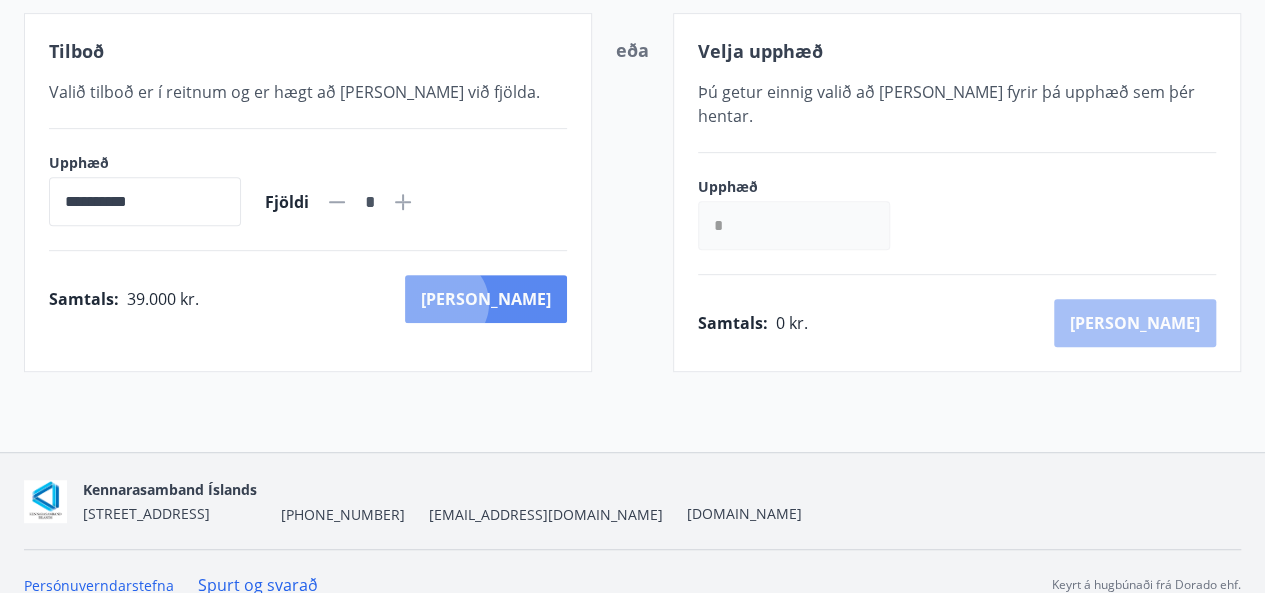 click on "[PERSON_NAME]" at bounding box center (486, 299) 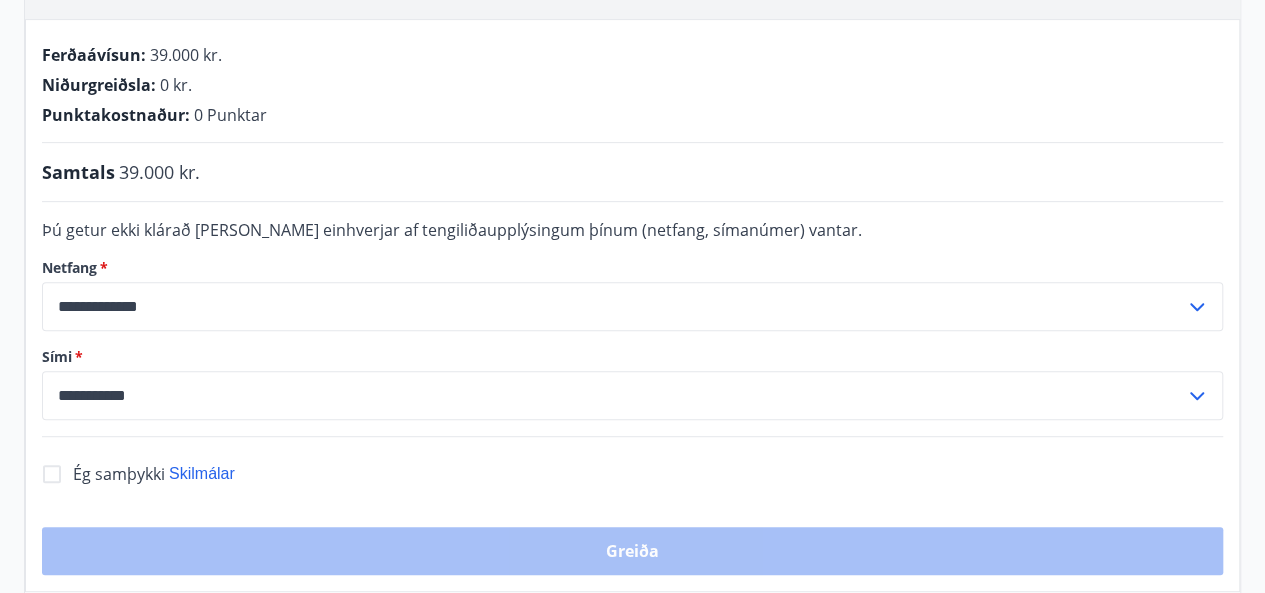 scroll, scrollTop: 389, scrollLeft: 0, axis: vertical 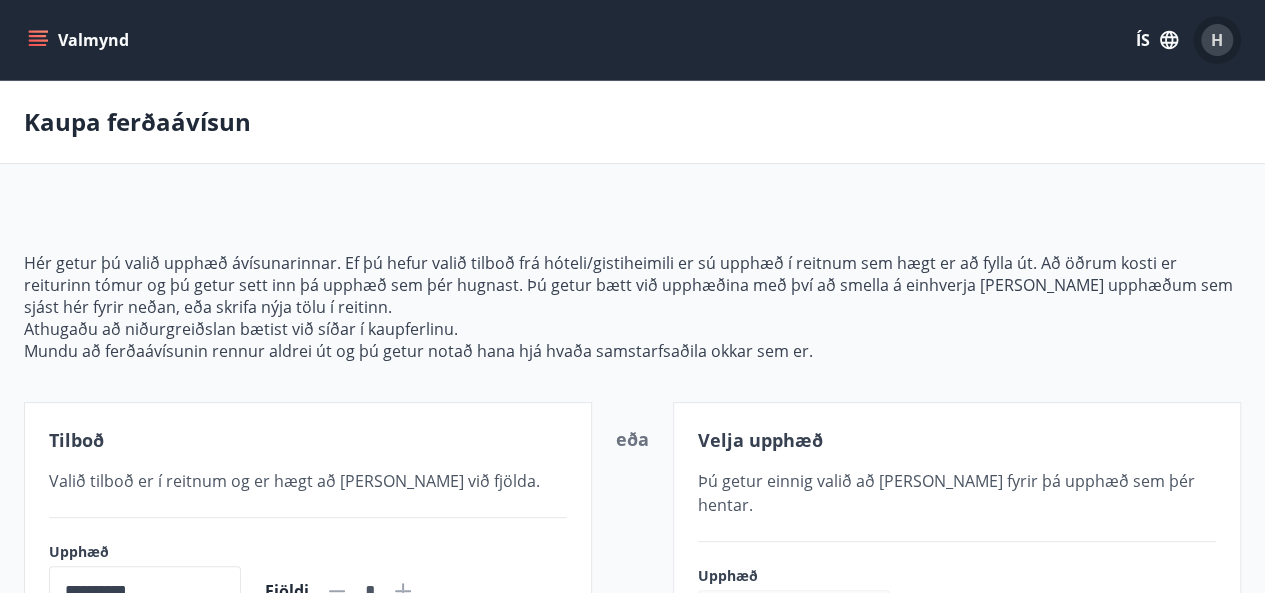 click on "H" at bounding box center (1217, 40) 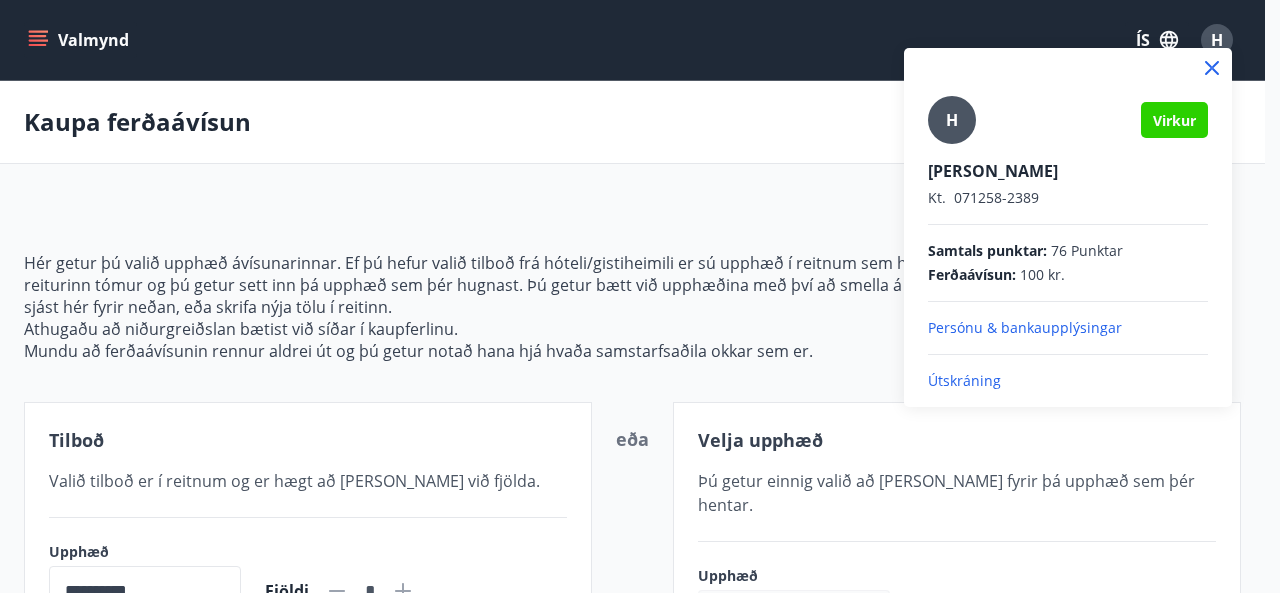 click on "Útskráning" at bounding box center (1068, 381) 